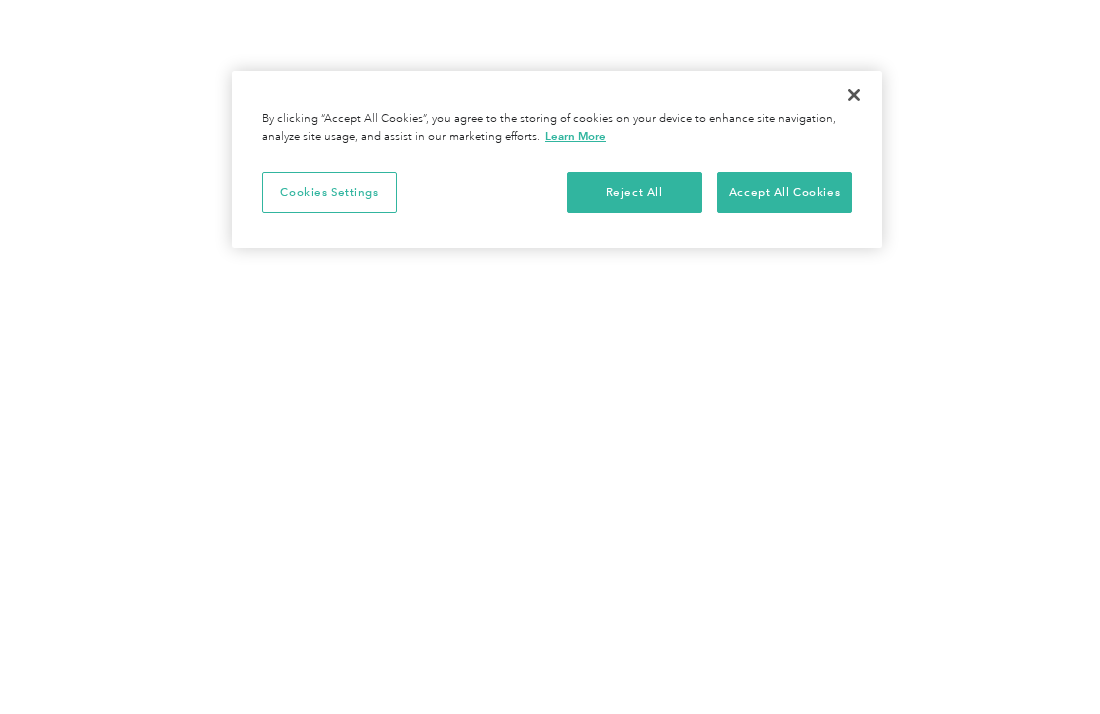 scroll, scrollTop: 0, scrollLeft: 0, axis: both 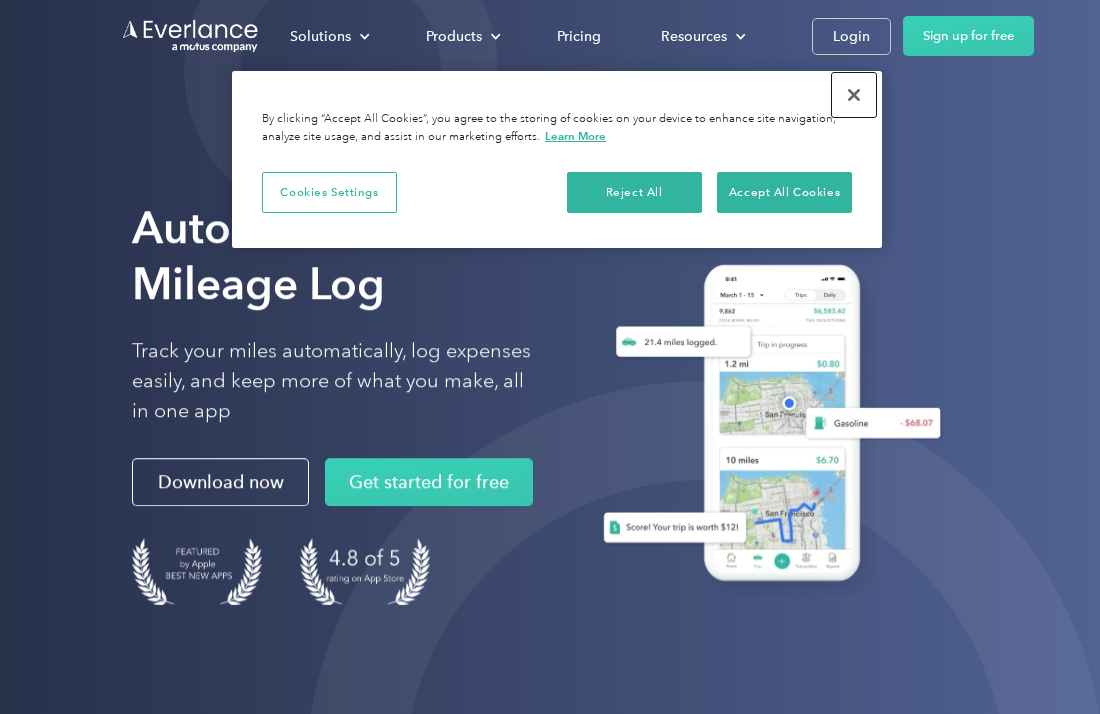 click at bounding box center [854, 95] 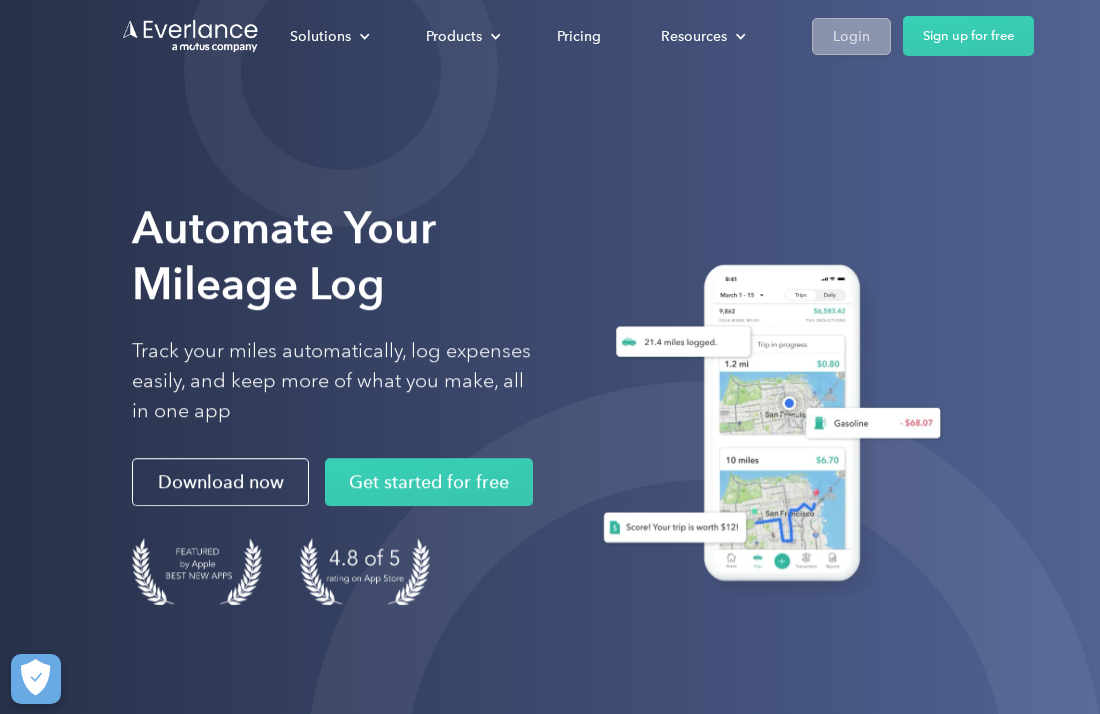 click on "Login" at bounding box center [851, 36] 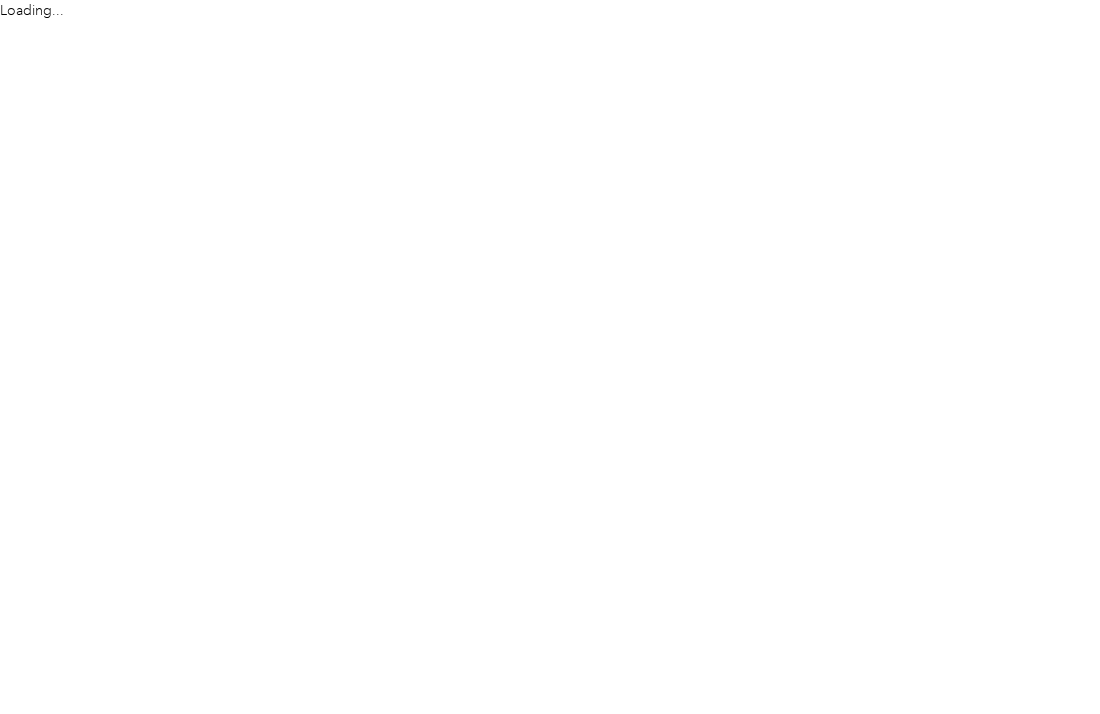 scroll, scrollTop: 0, scrollLeft: 0, axis: both 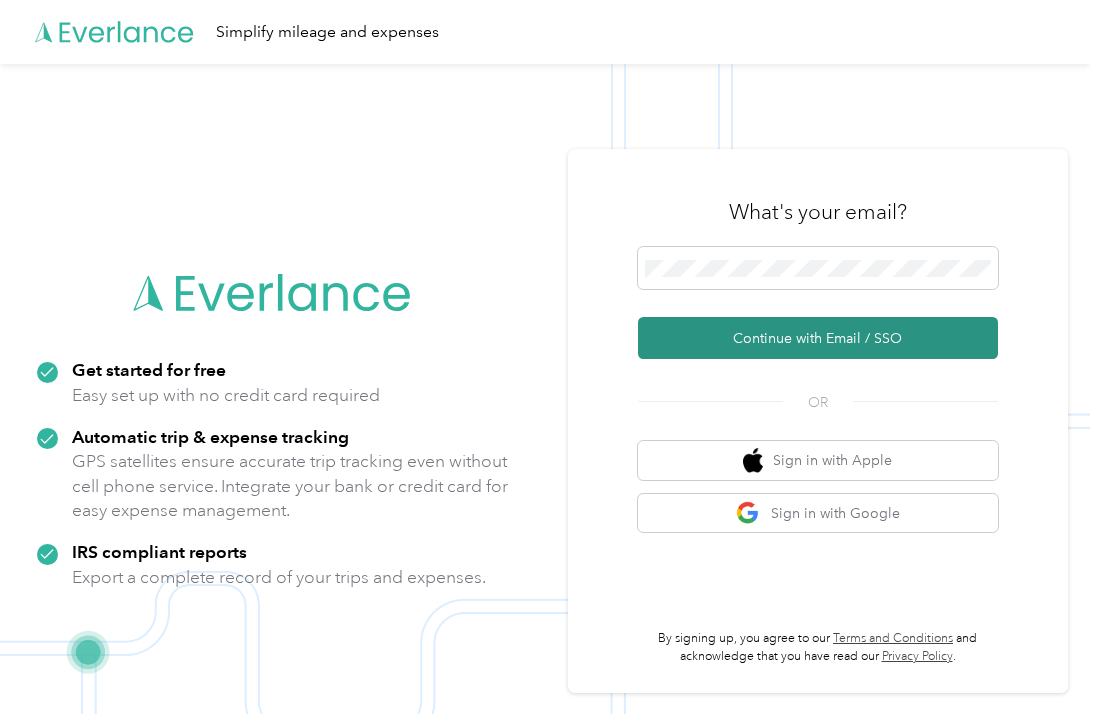 click on "Continue with Email / SSO" at bounding box center (818, 338) 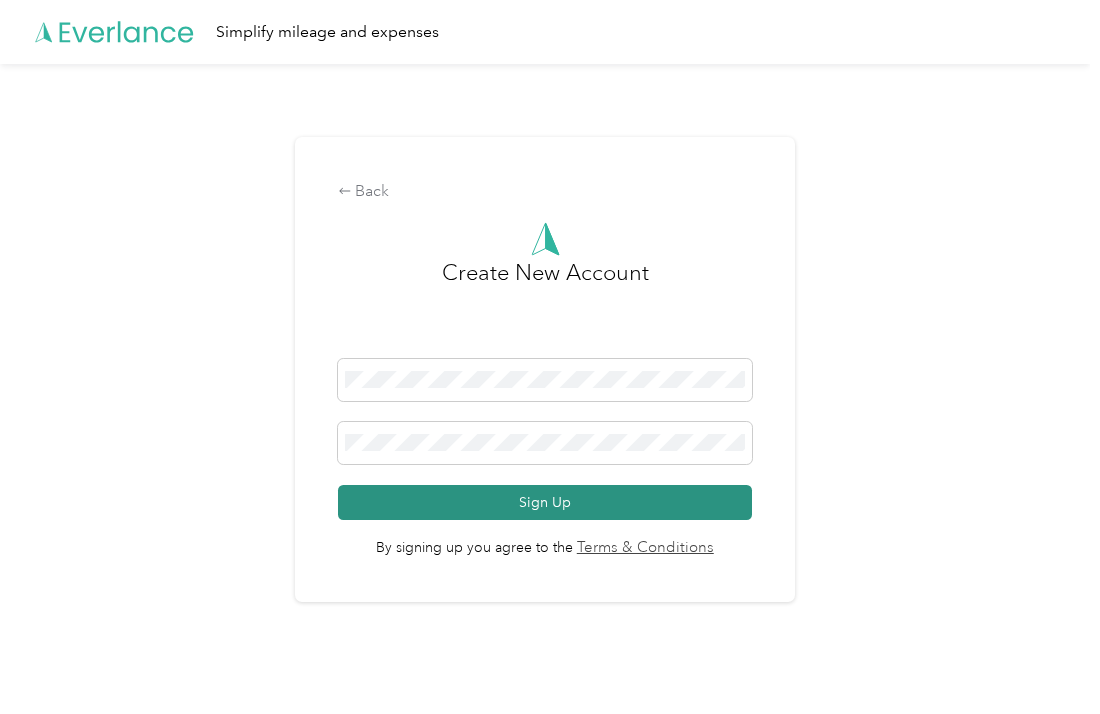 click on "Sign Up" at bounding box center (545, 502) 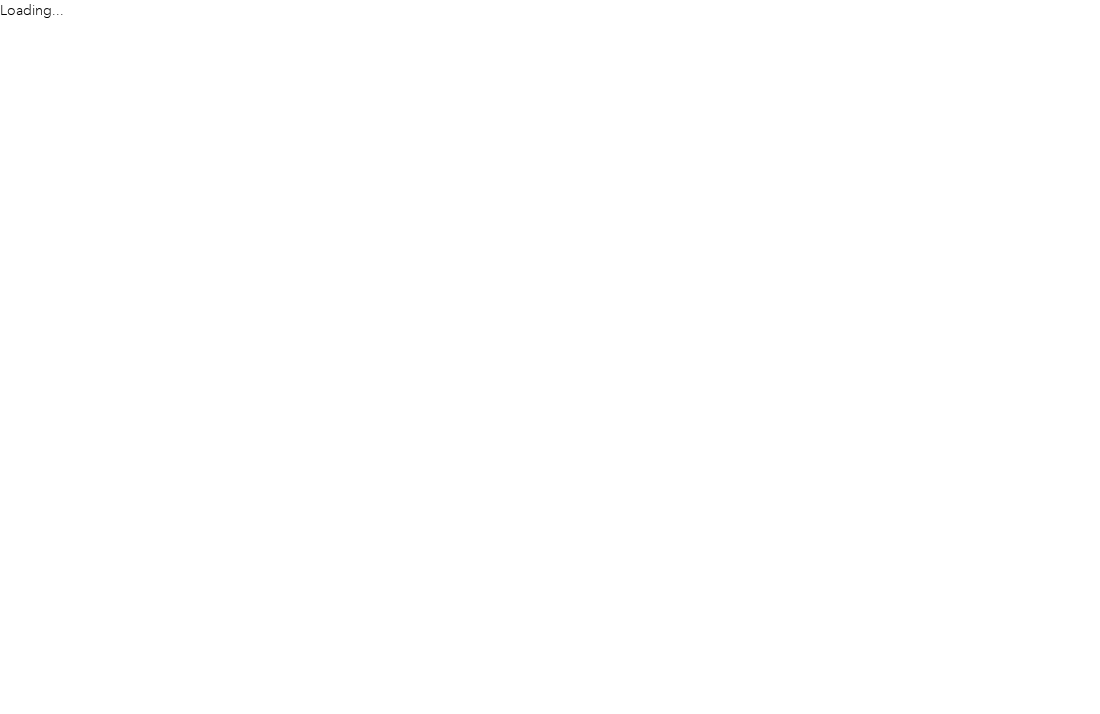 scroll, scrollTop: 0, scrollLeft: 0, axis: both 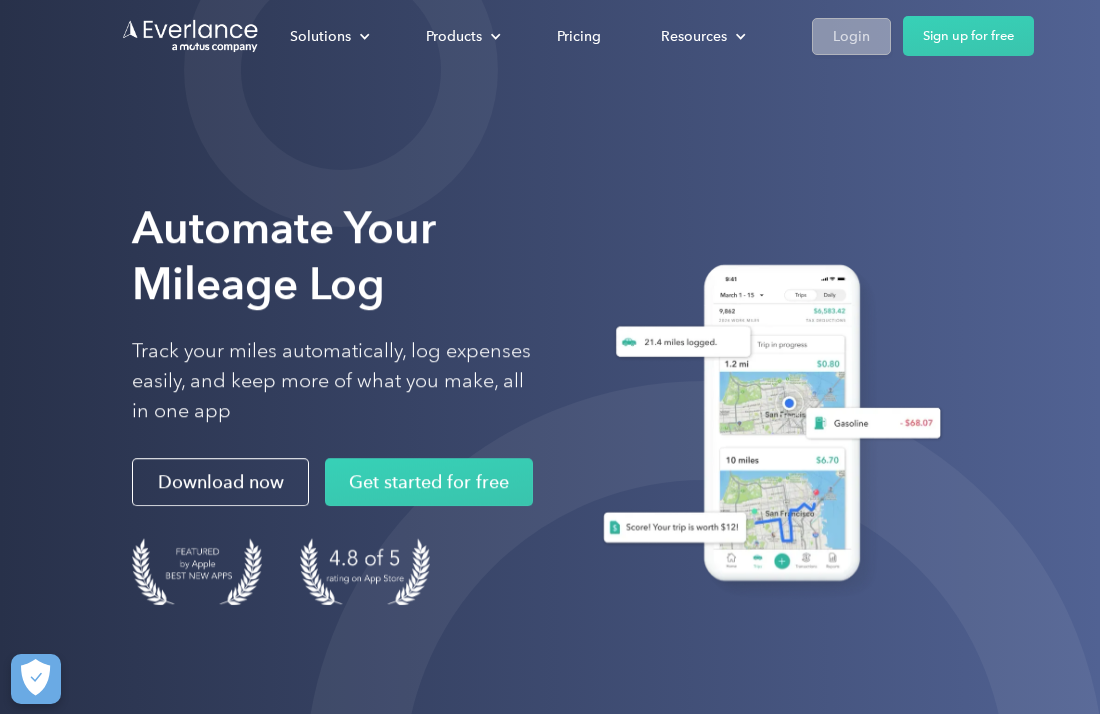 click on "Login" at bounding box center [851, 36] 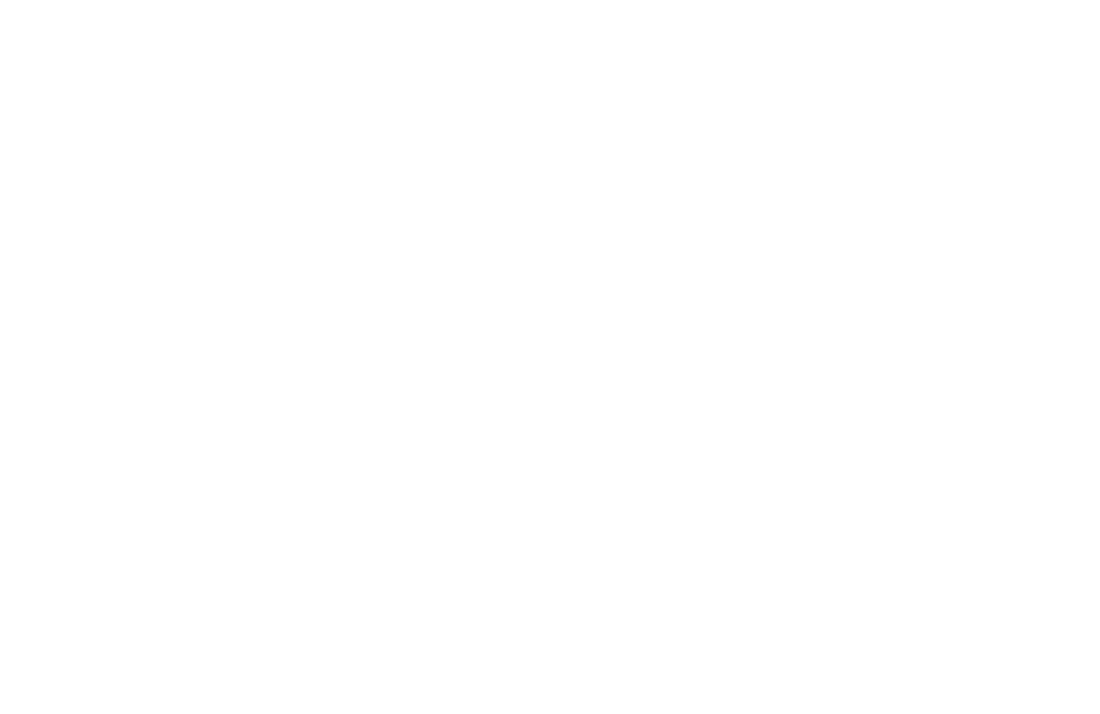scroll, scrollTop: 0, scrollLeft: 0, axis: both 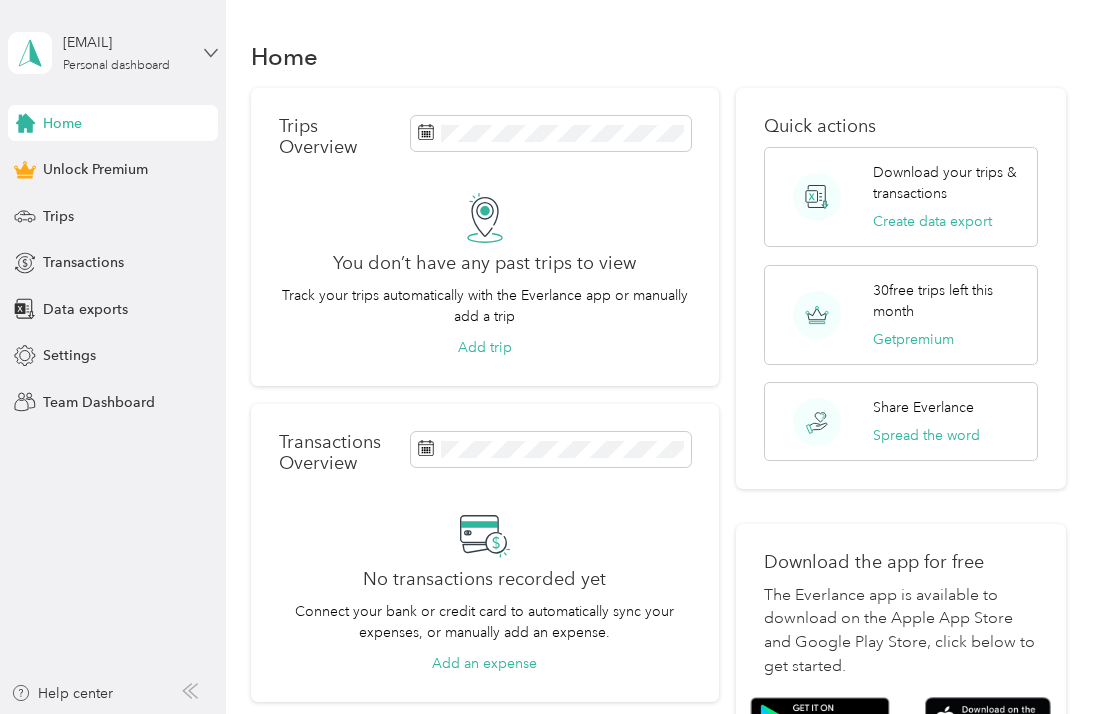 click 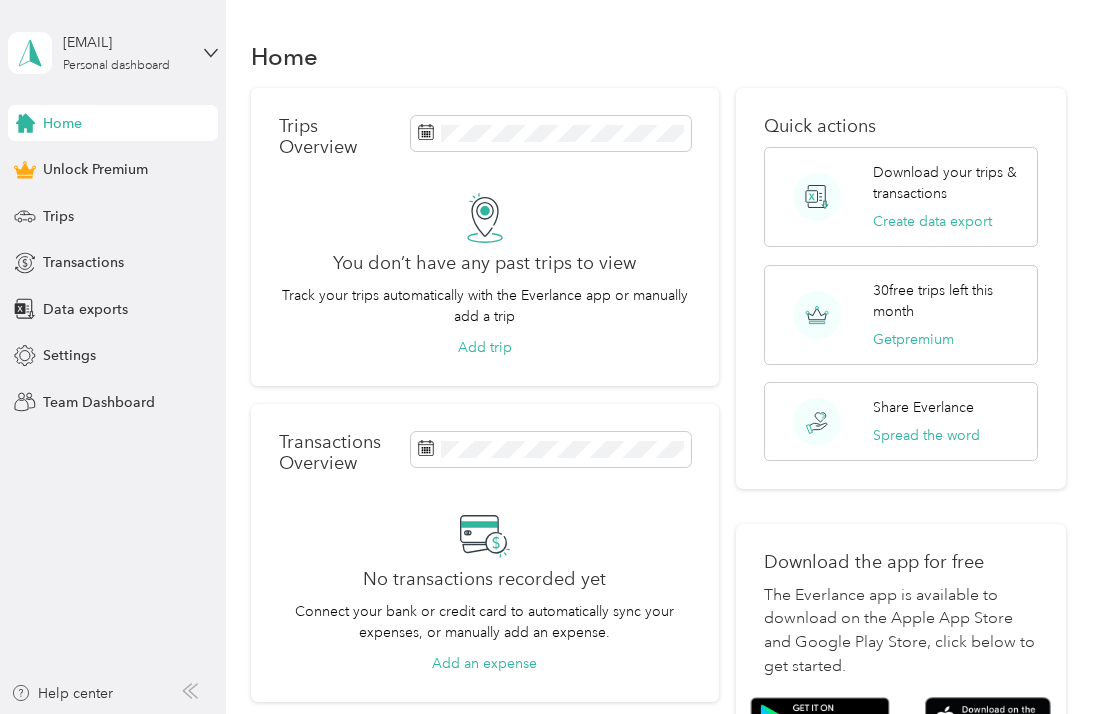 click on "Log out" at bounding box center (64, 164) 